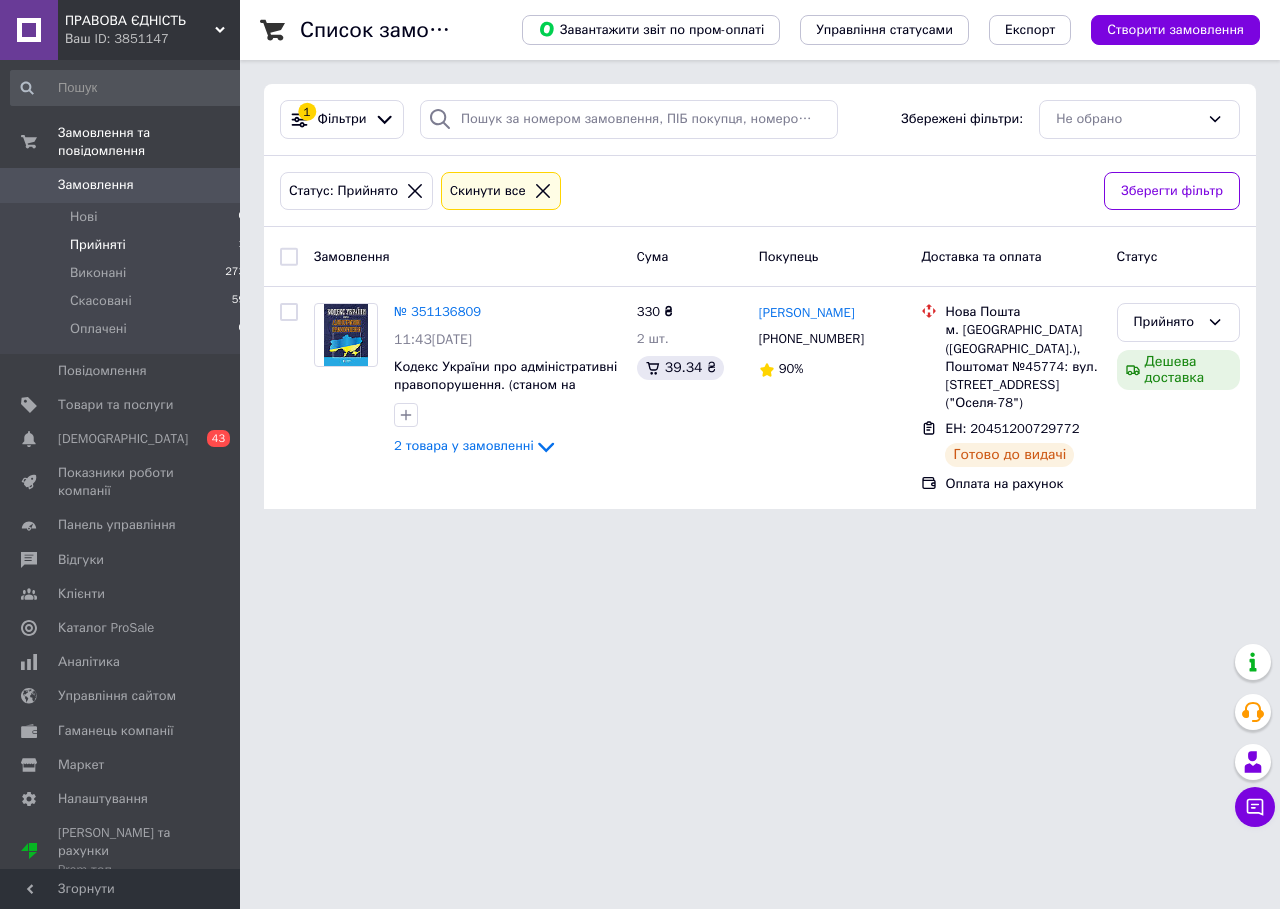 scroll, scrollTop: 0, scrollLeft: 0, axis: both 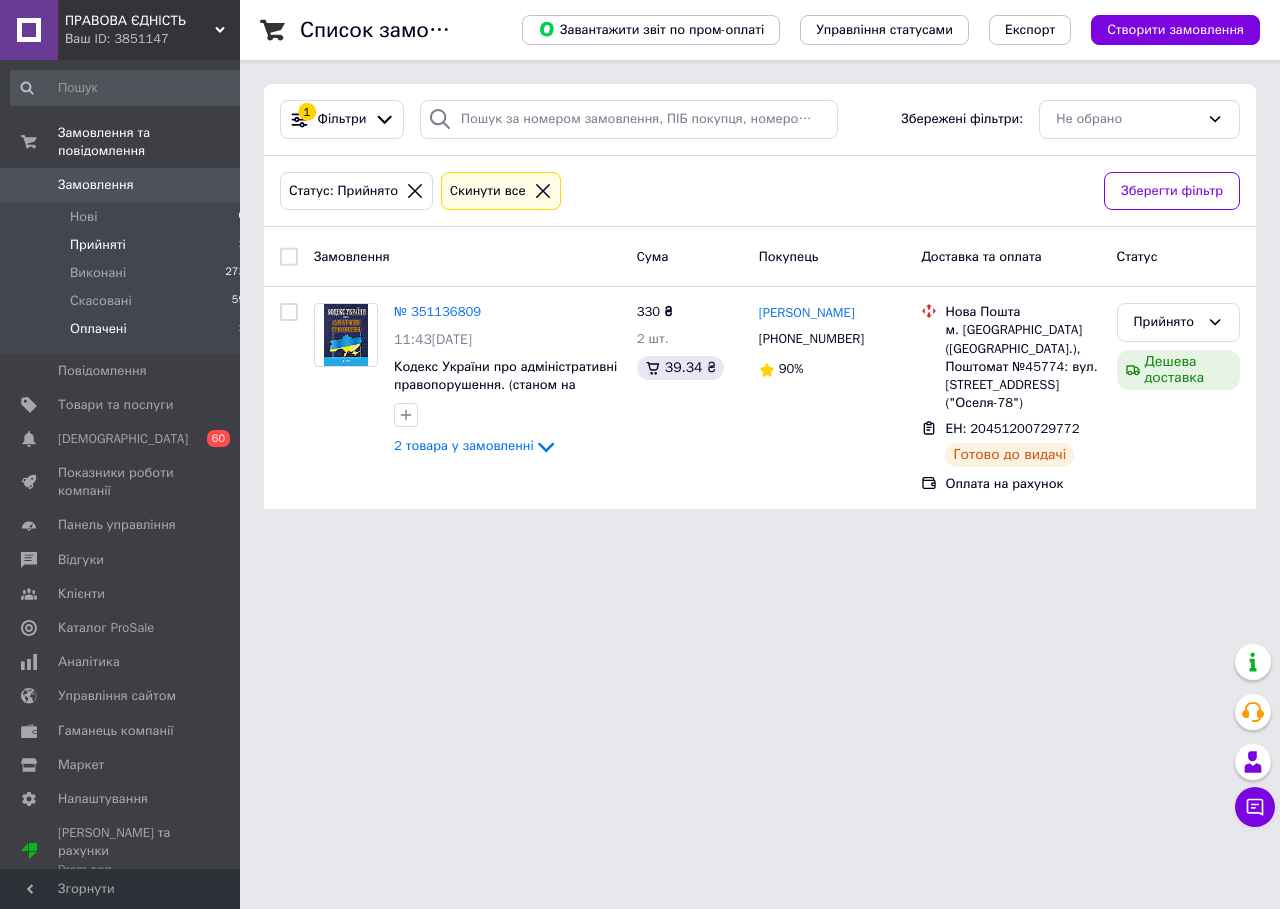 click on "Оплачені" at bounding box center [98, 329] 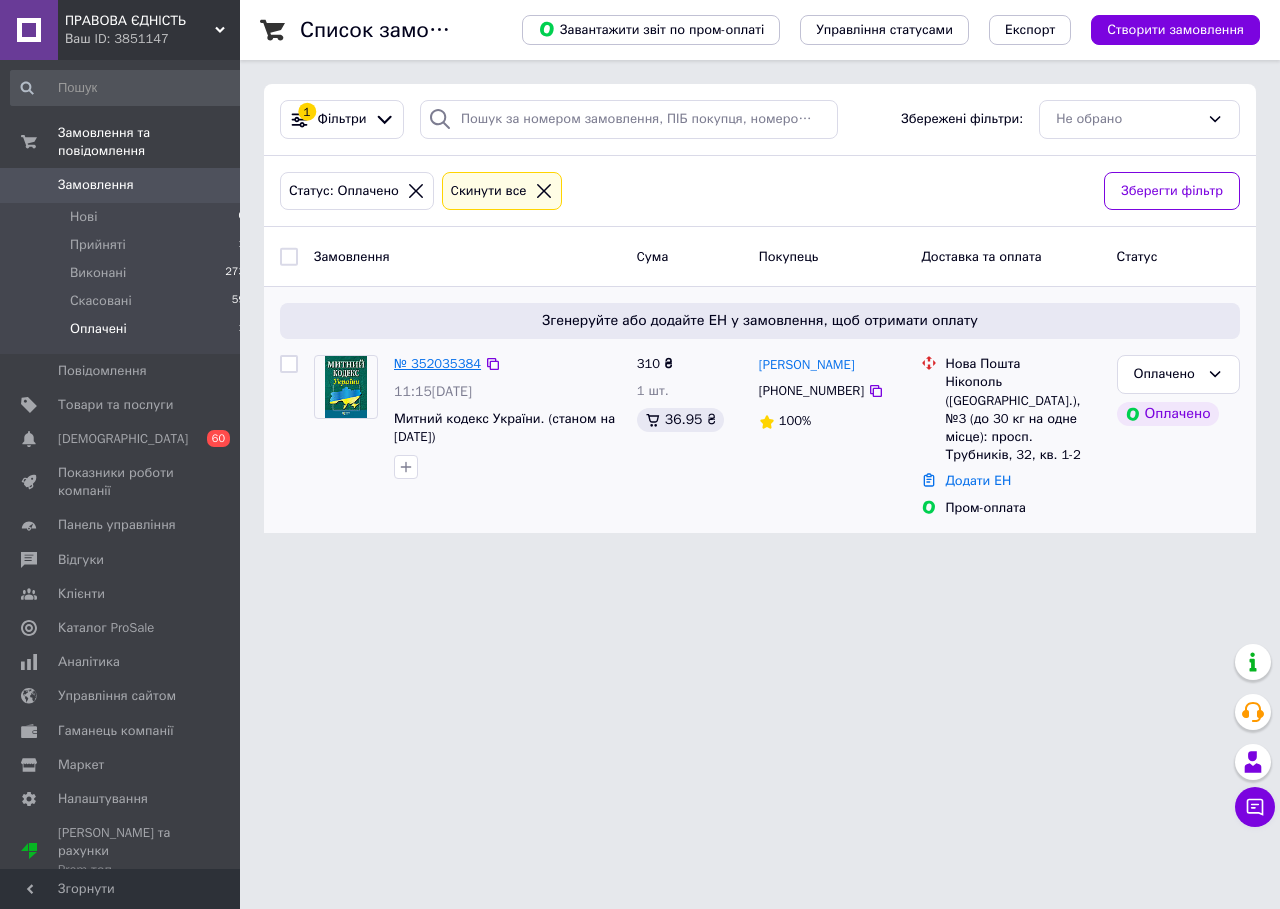 click on "№ 352035384" at bounding box center [437, 363] 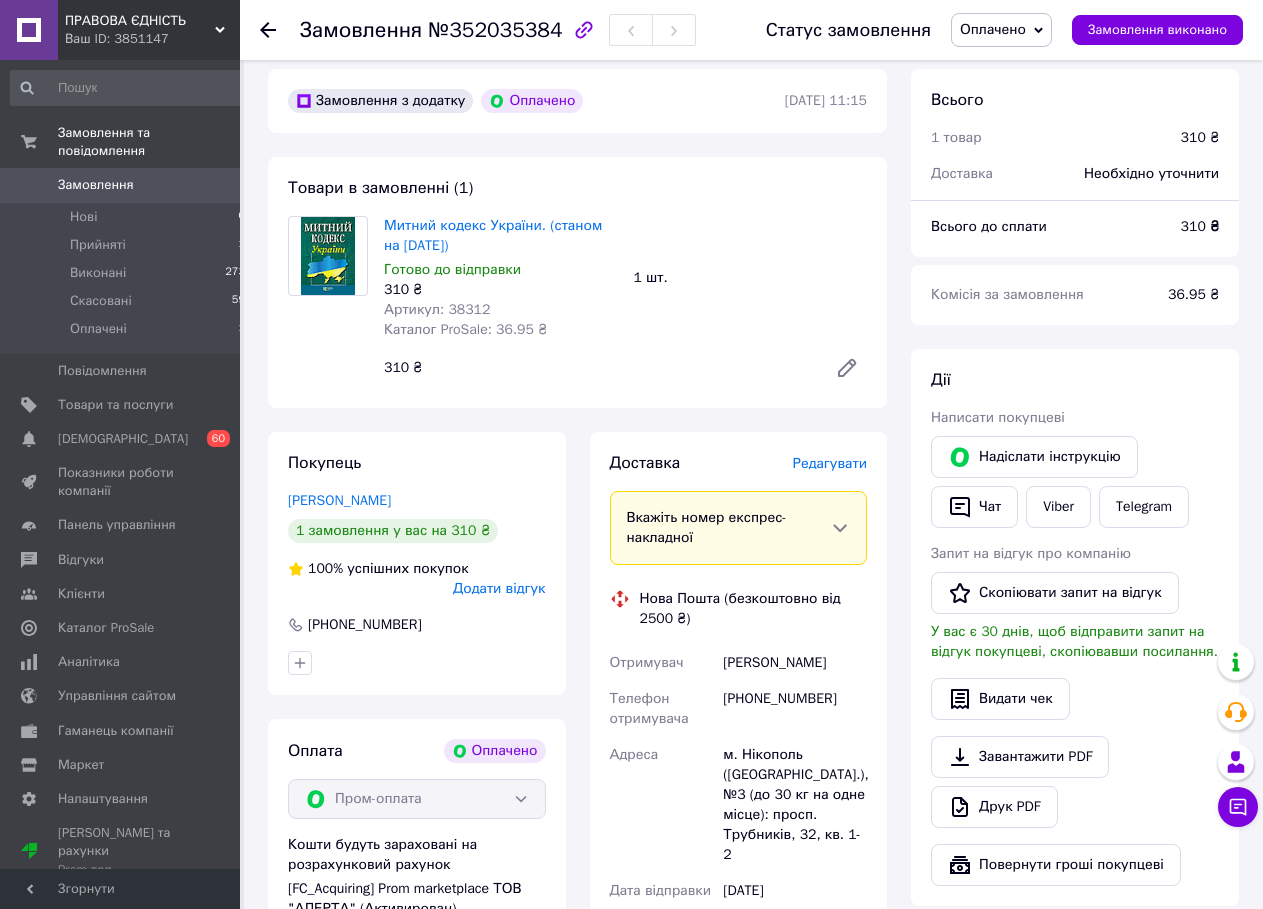 scroll, scrollTop: 816, scrollLeft: 0, axis: vertical 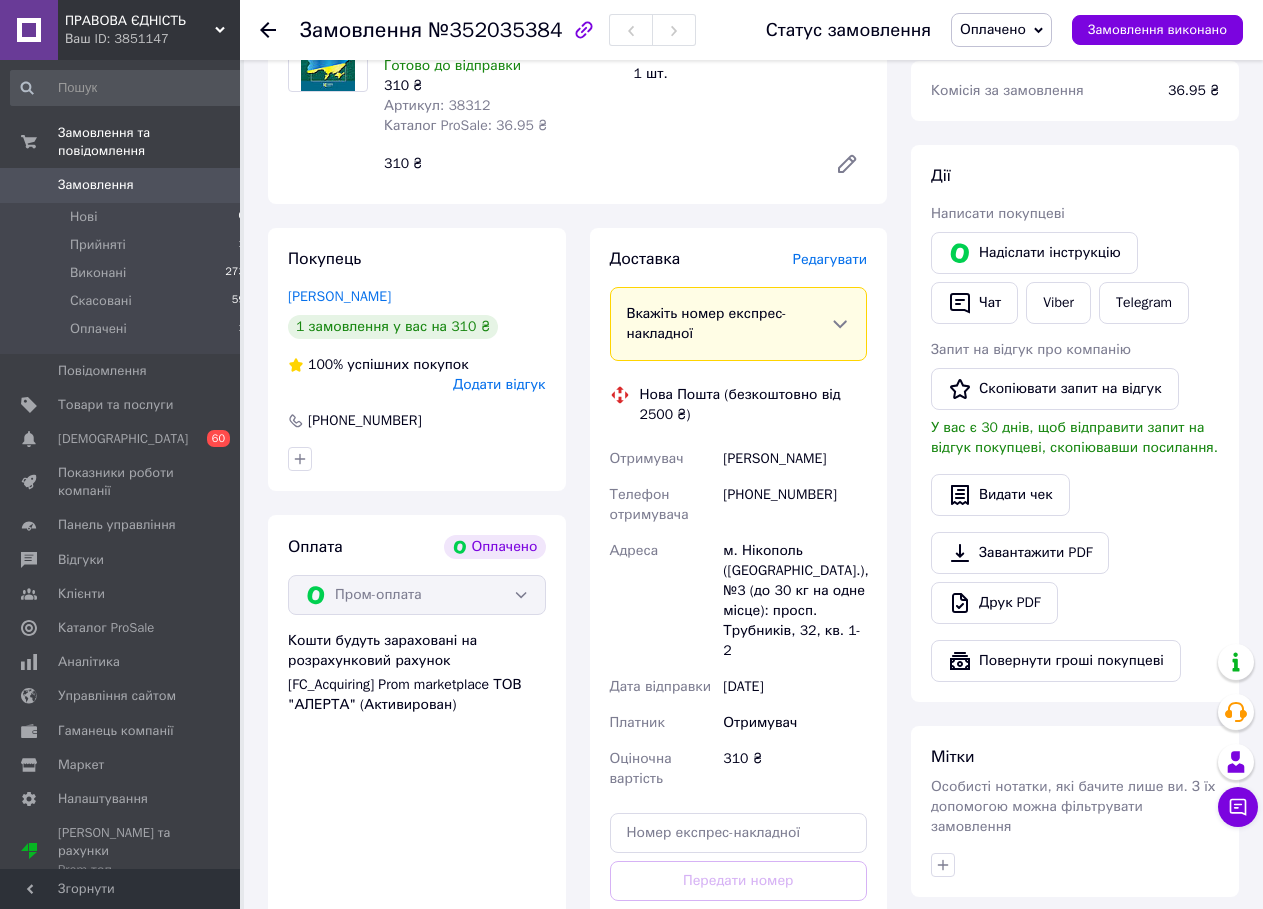 click on "[PERSON_NAME]" at bounding box center [795, 459] 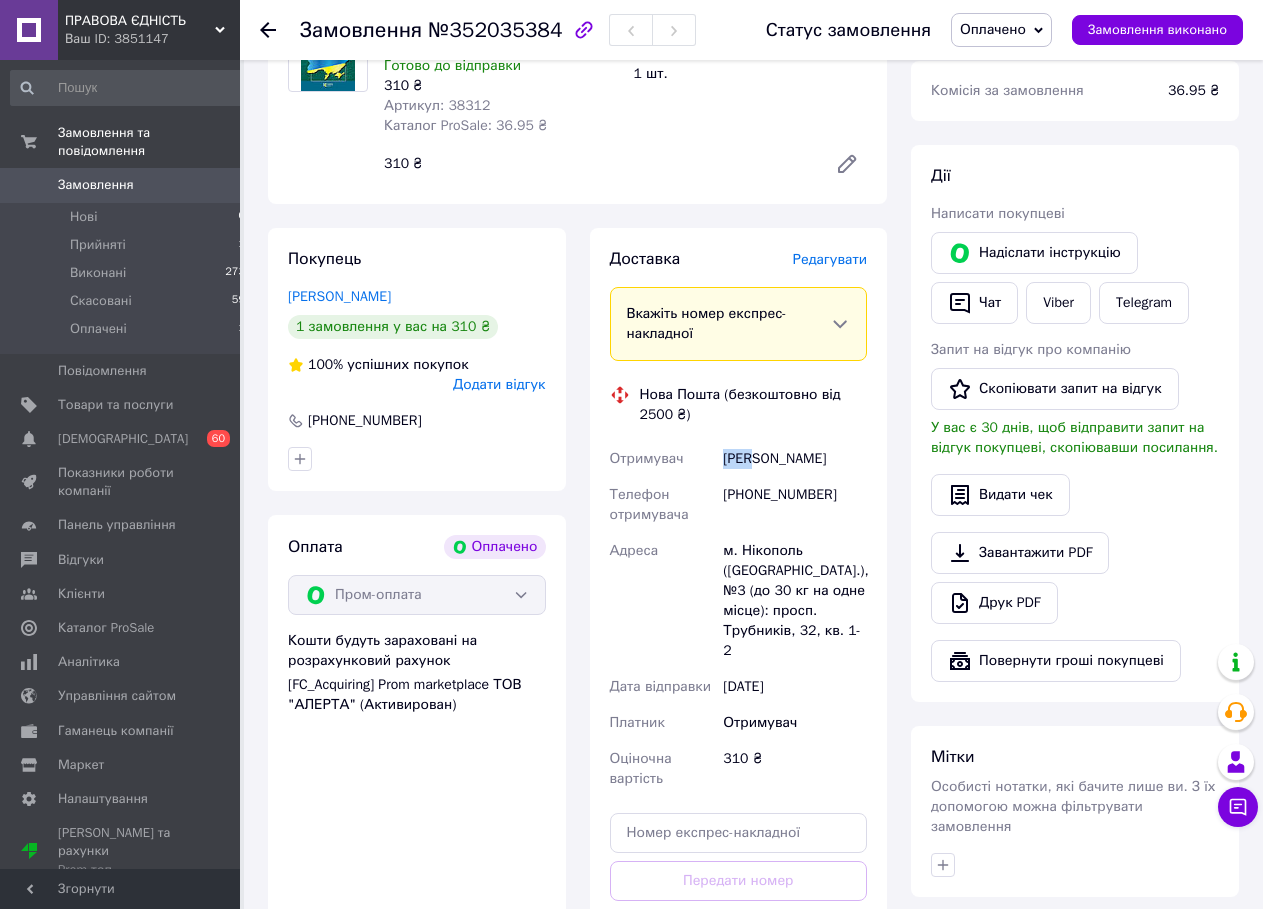 click on "[PERSON_NAME]" at bounding box center [795, 459] 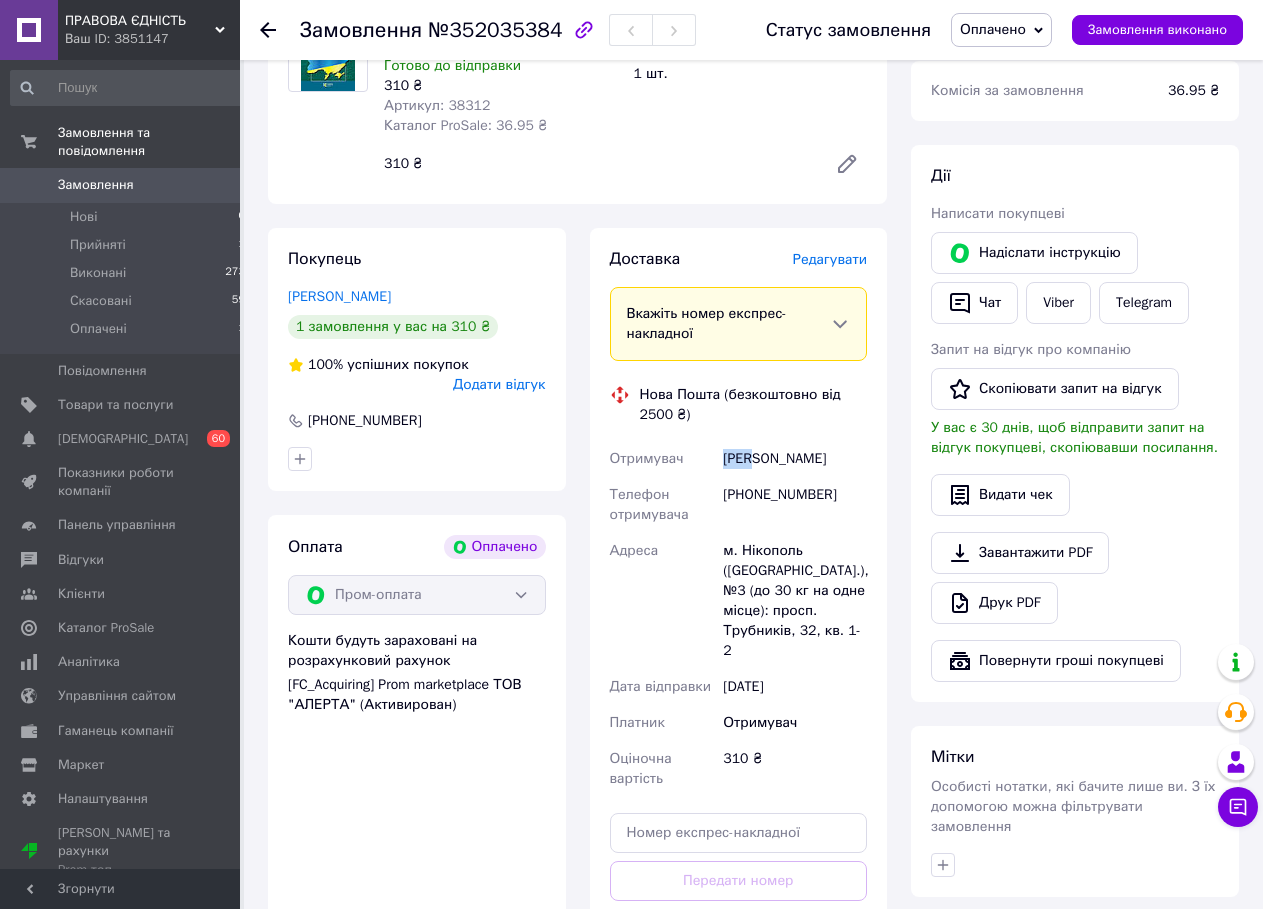 scroll, scrollTop: 408, scrollLeft: 0, axis: vertical 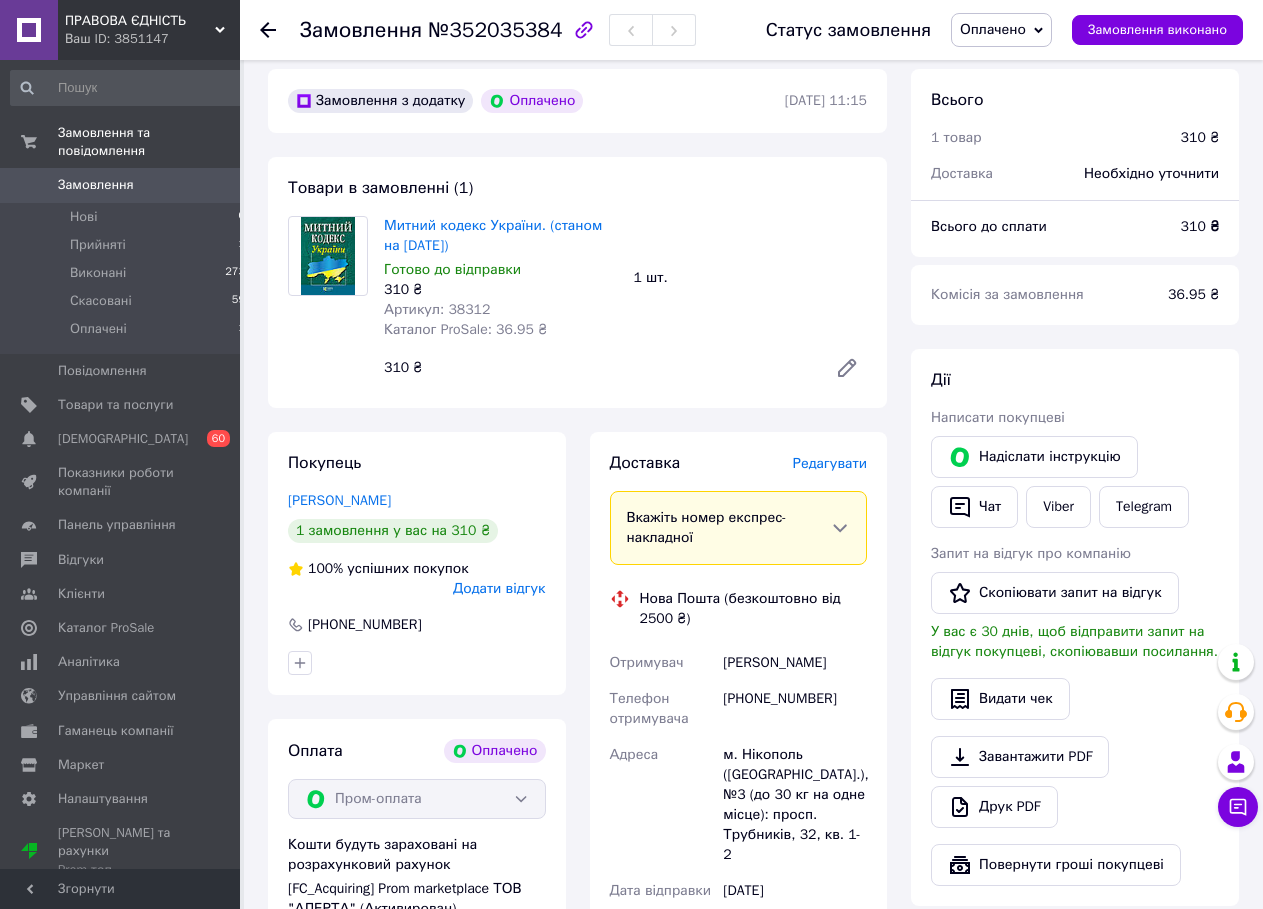 click on "[PHONE_NUMBER]" at bounding box center (795, 709) 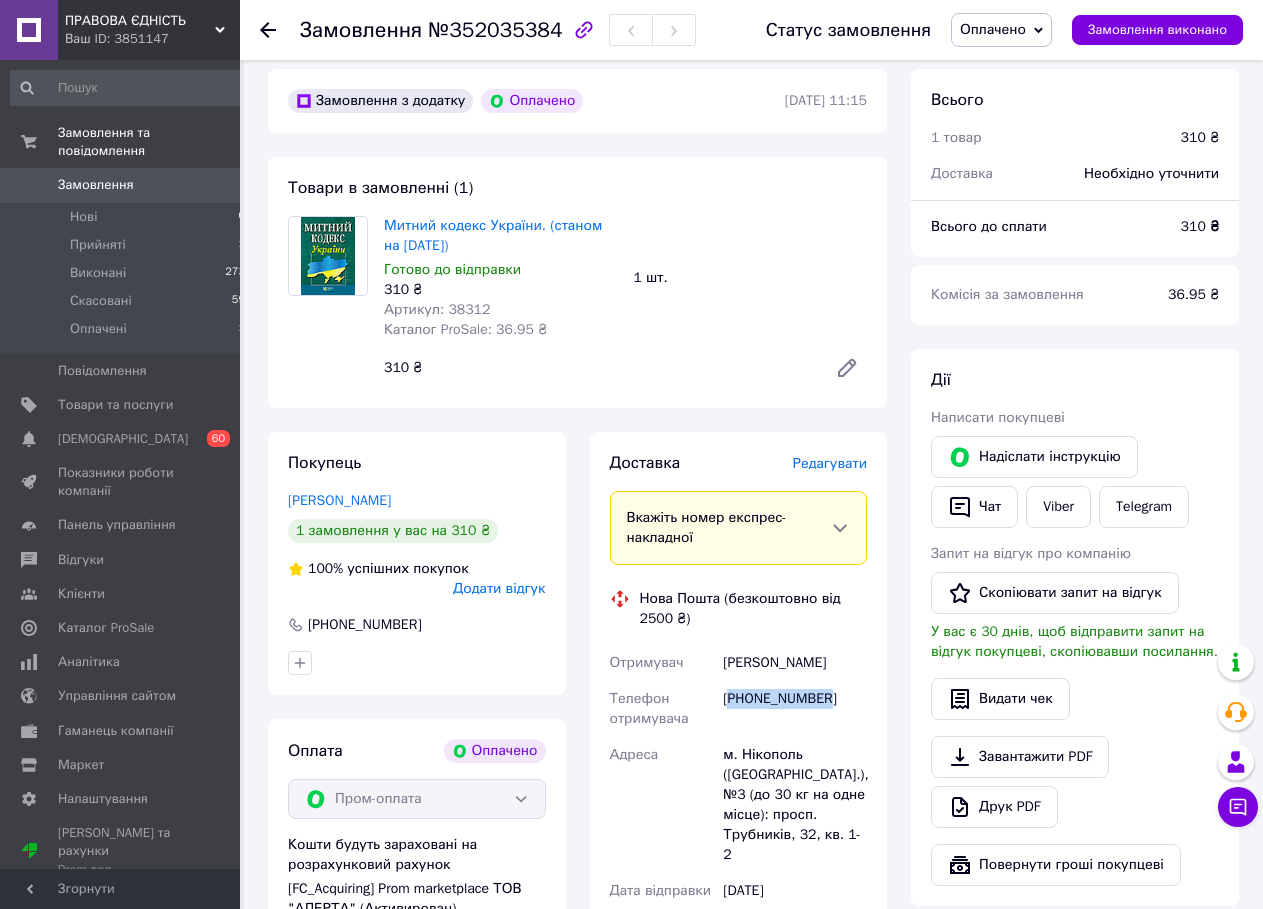 click on "[PHONE_NUMBER]" at bounding box center [795, 709] 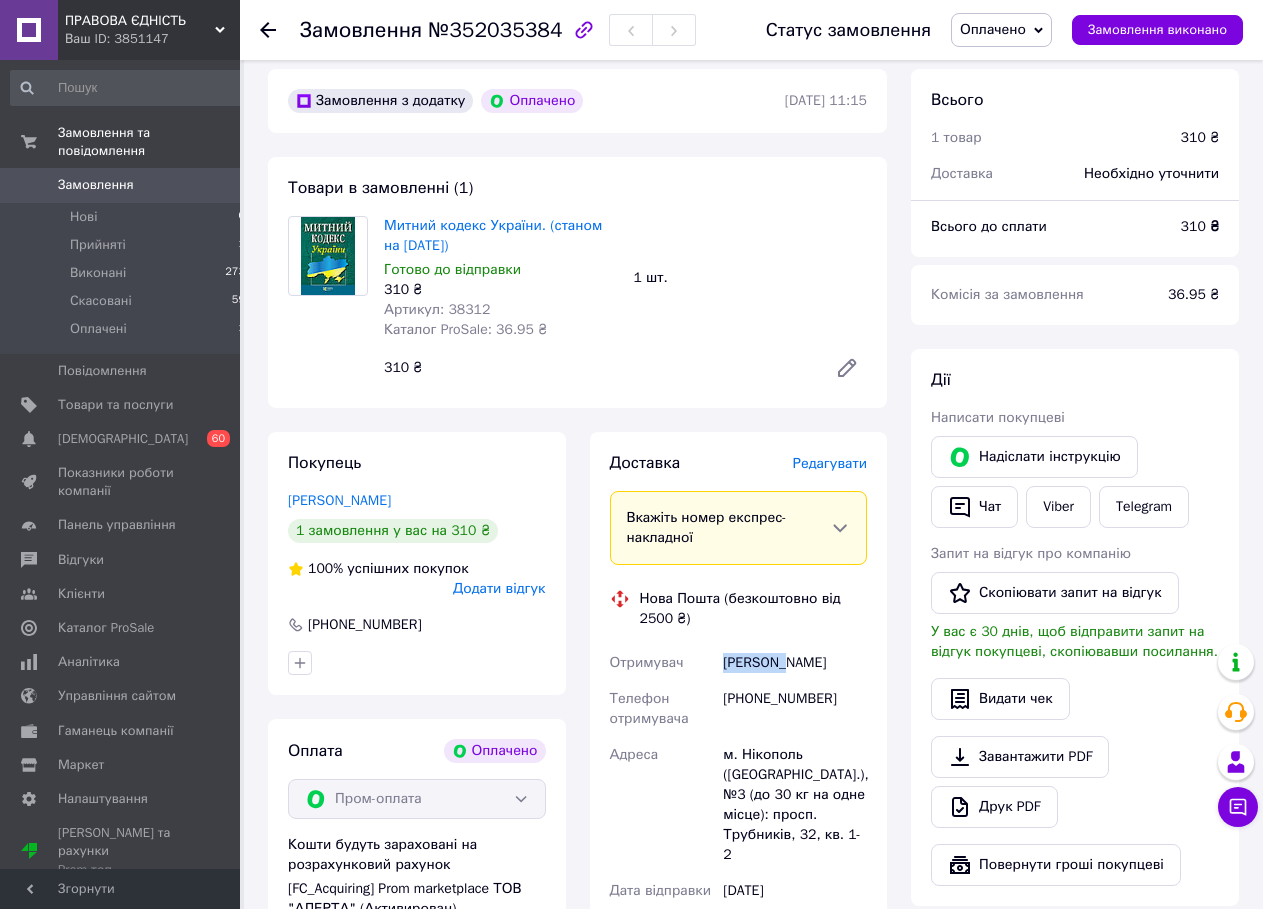 drag, startPoint x: 805, startPoint y: 661, endPoint x: 727, endPoint y: 667, distance: 78.23043 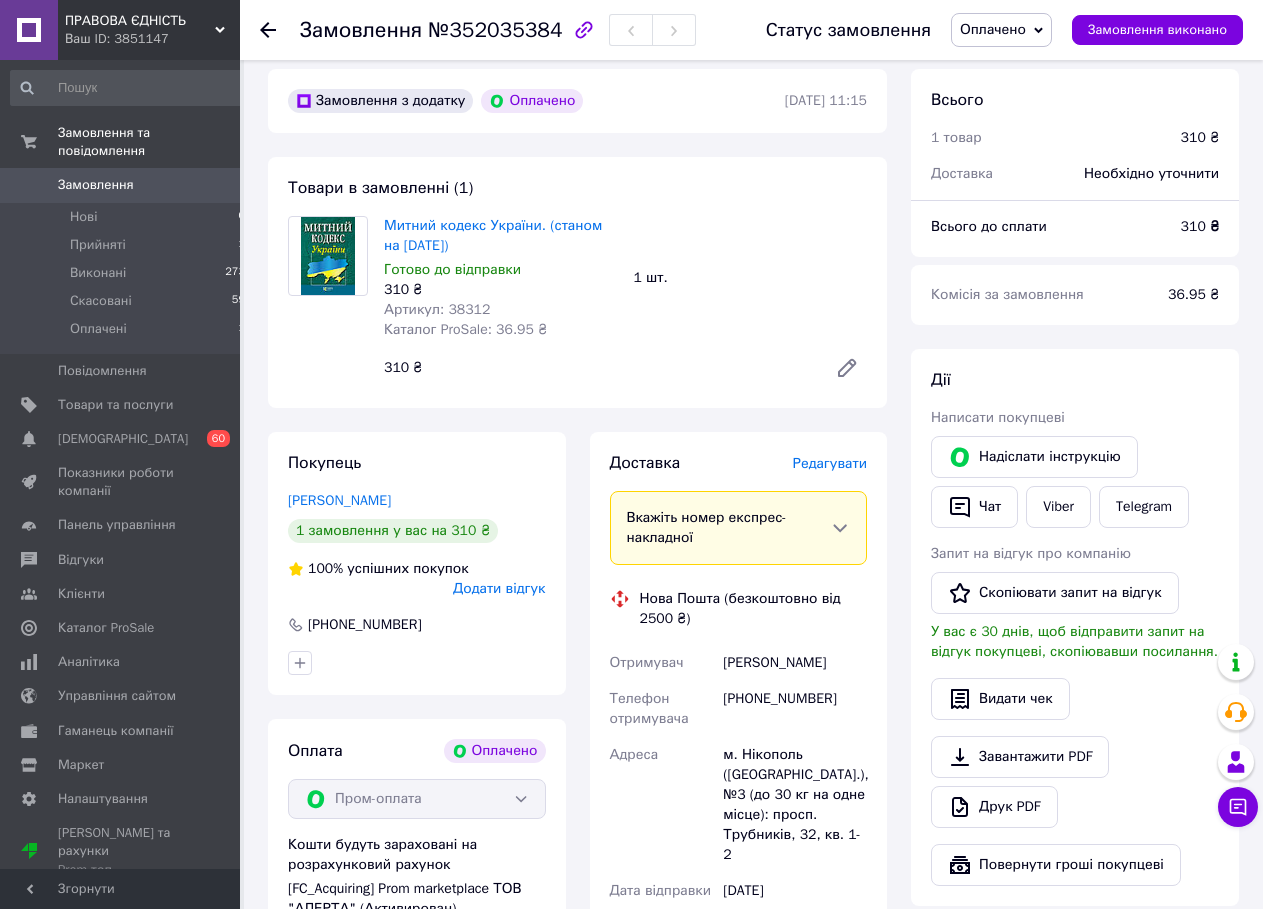 click on "м. Нікополь ([GEOGRAPHIC_DATA].), №3 (до 30 кг на одне місце): просп. Трубників, 32, кв. 1-2" at bounding box center (795, 805) 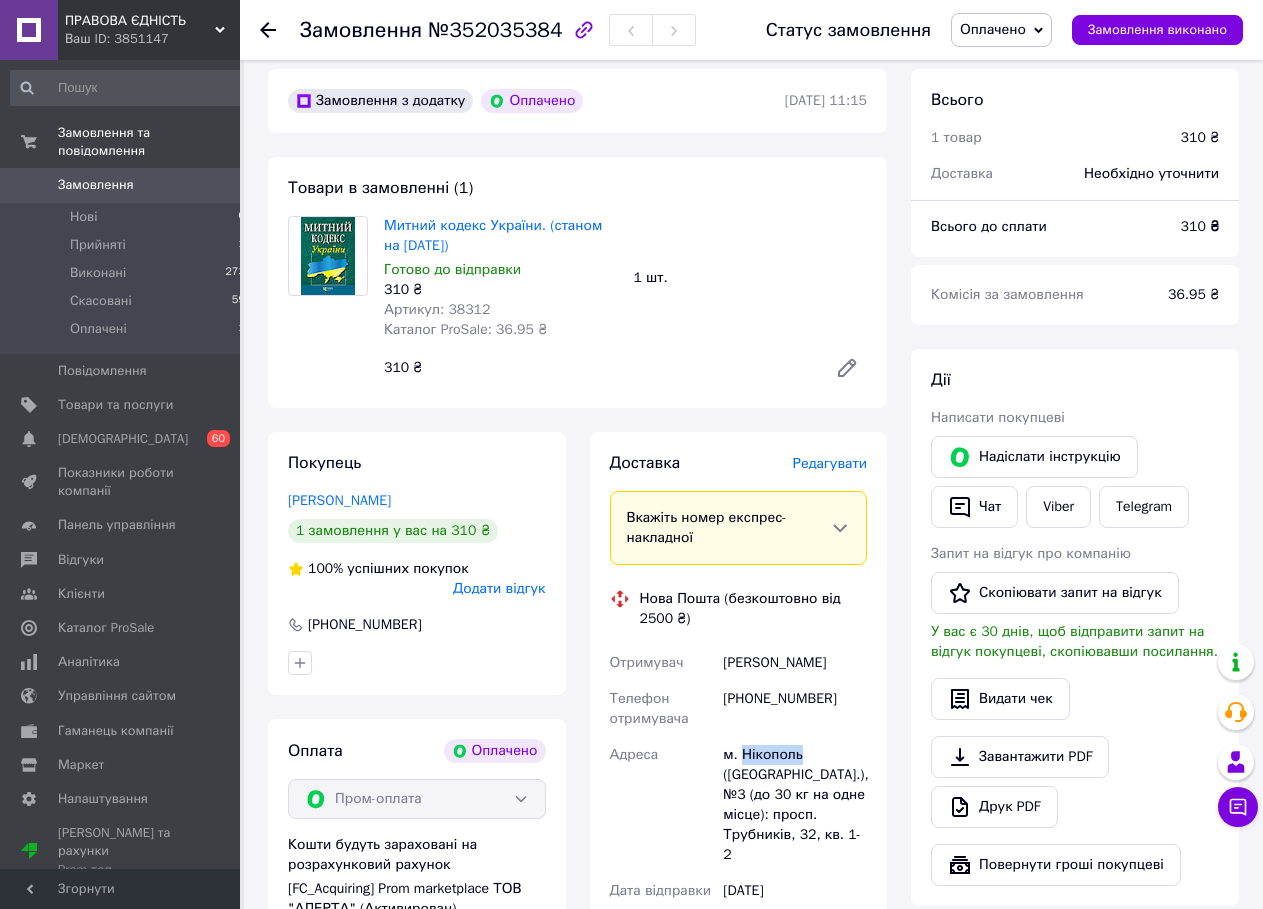 click on "м. Нікополь ([GEOGRAPHIC_DATA].), №3 (до 30 кг на одне місце): просп. Трубників, 32, кв. 1-2" at bounding box center [795, 805] 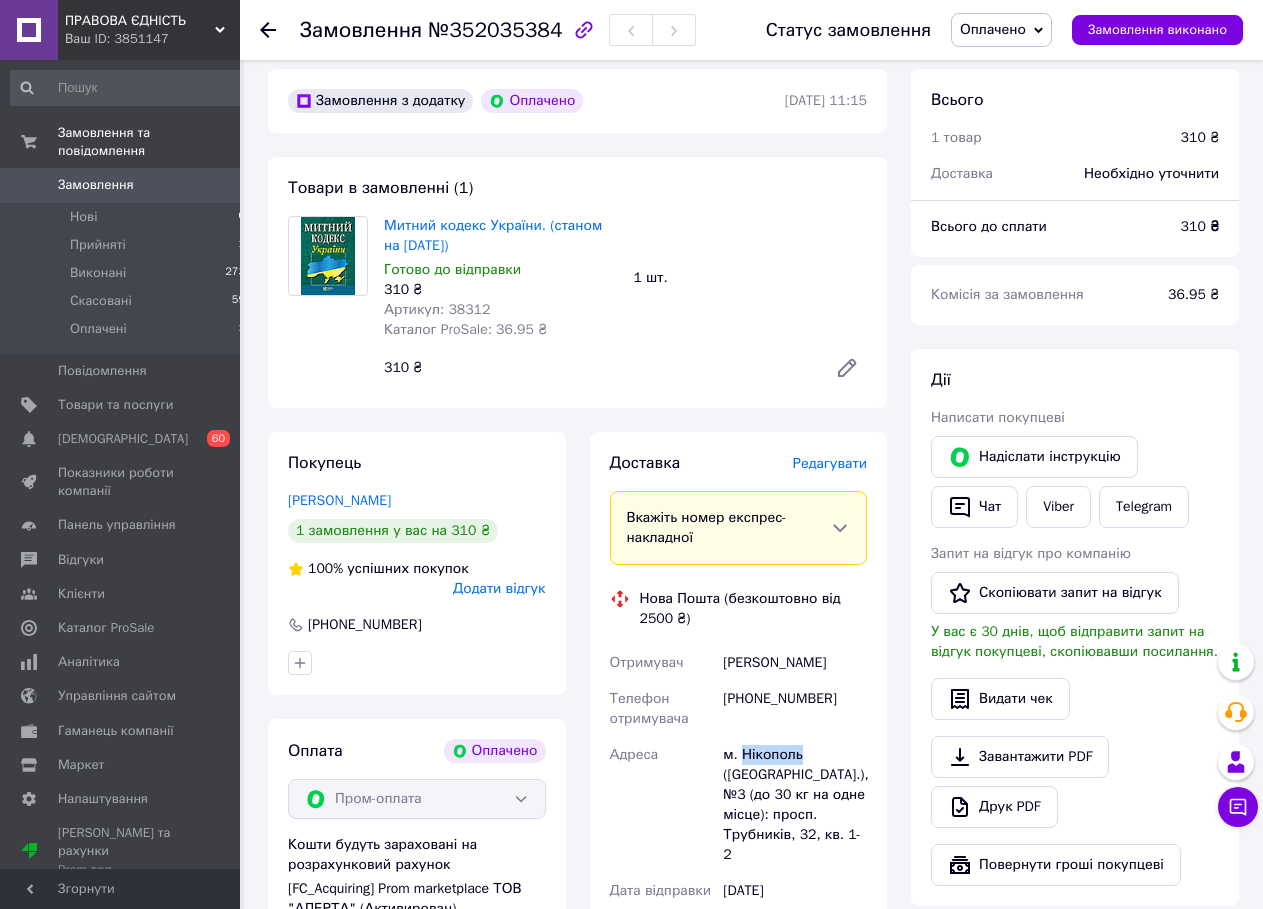 copy on "Нікополь" 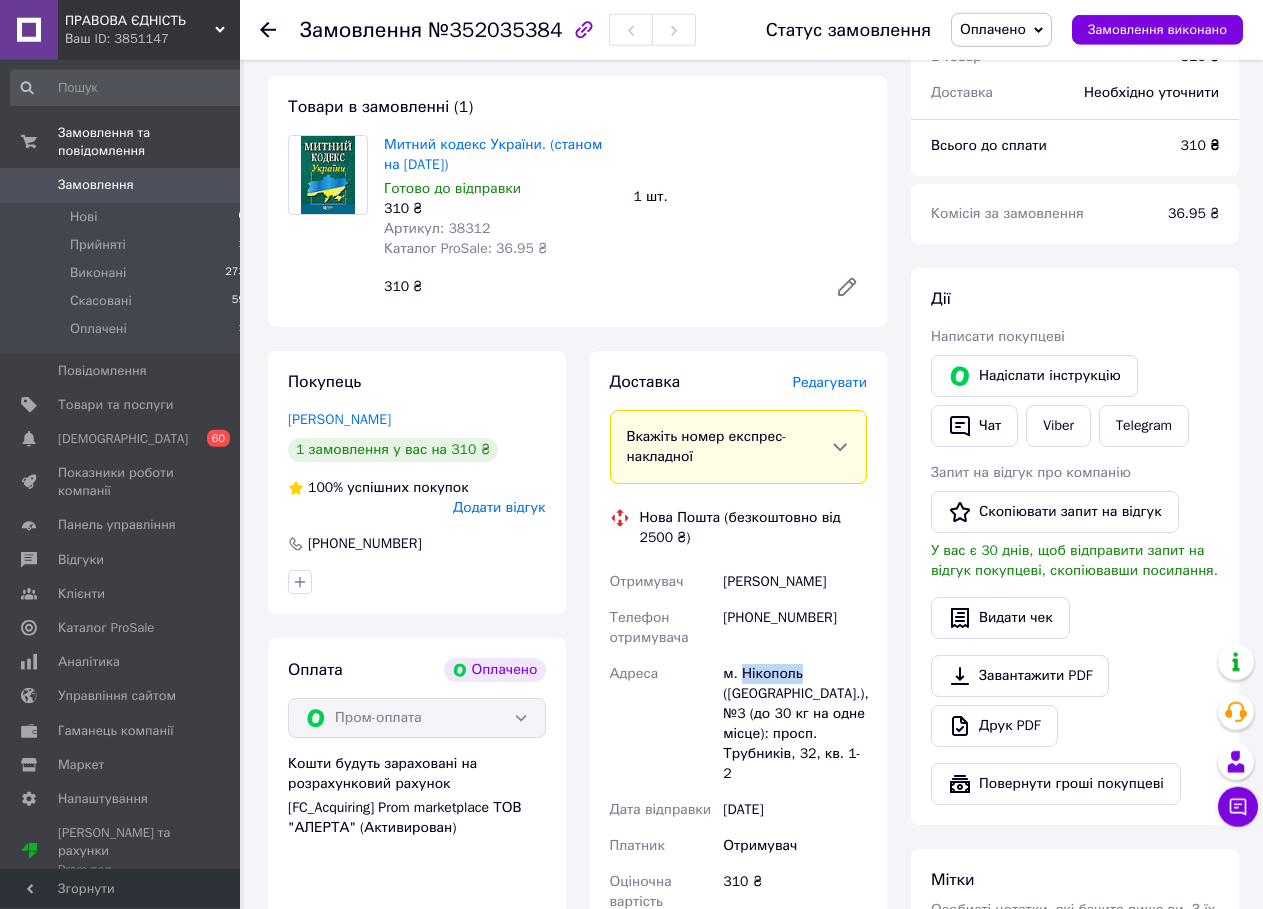 scroll, scrollTop: 714, scrollLeft: 0, axis: vertical 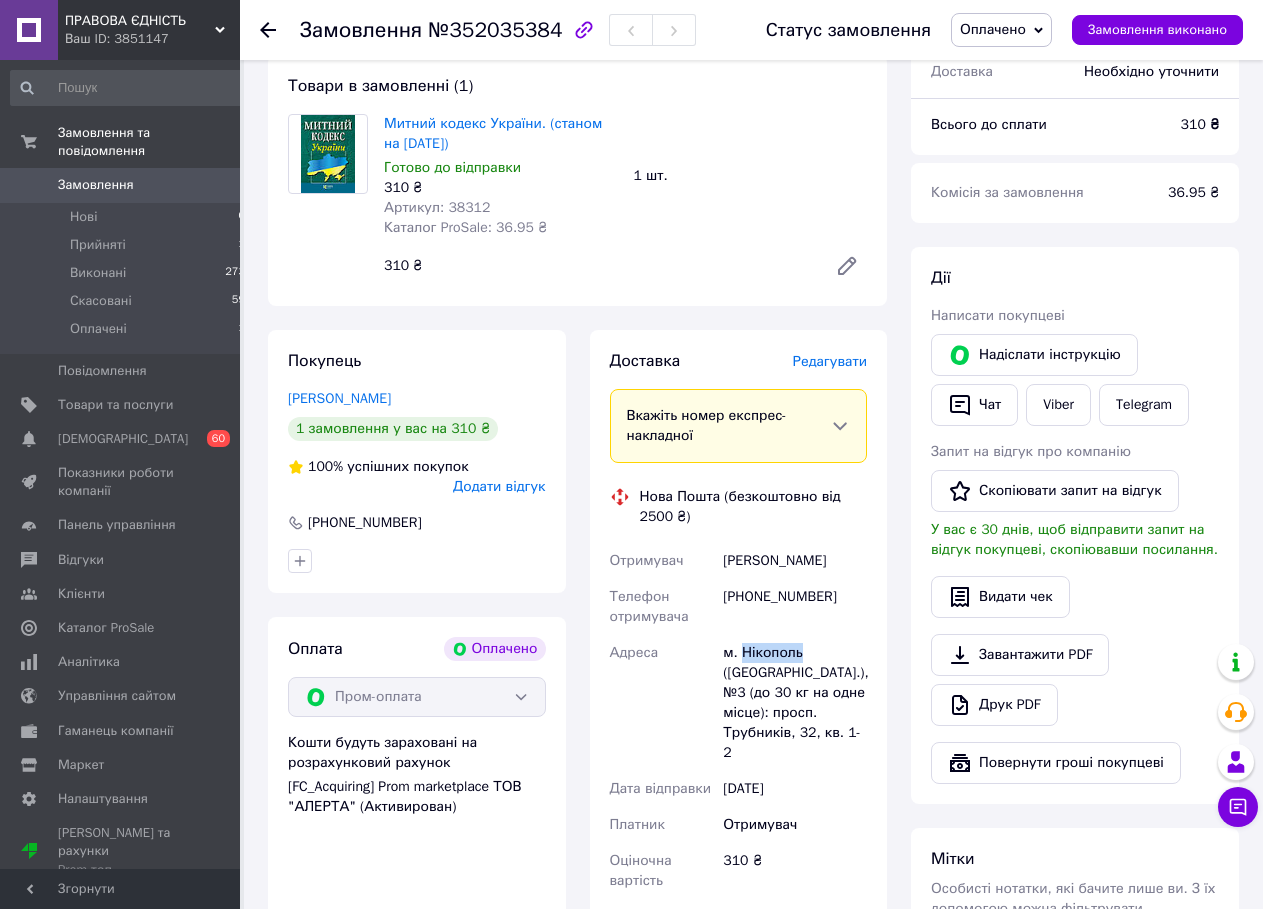 click 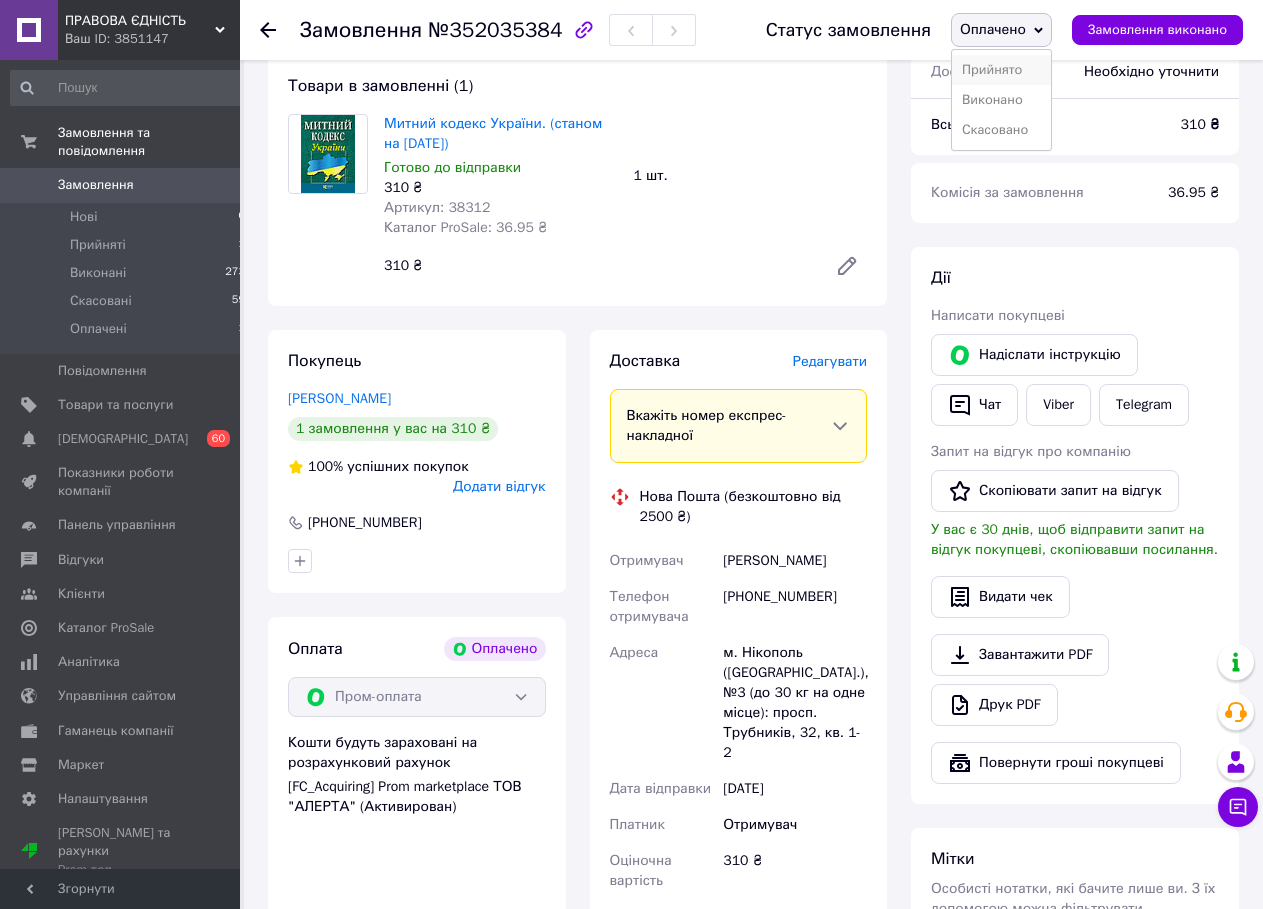 click on "Прийнято" at bounding box center [1001, 70] 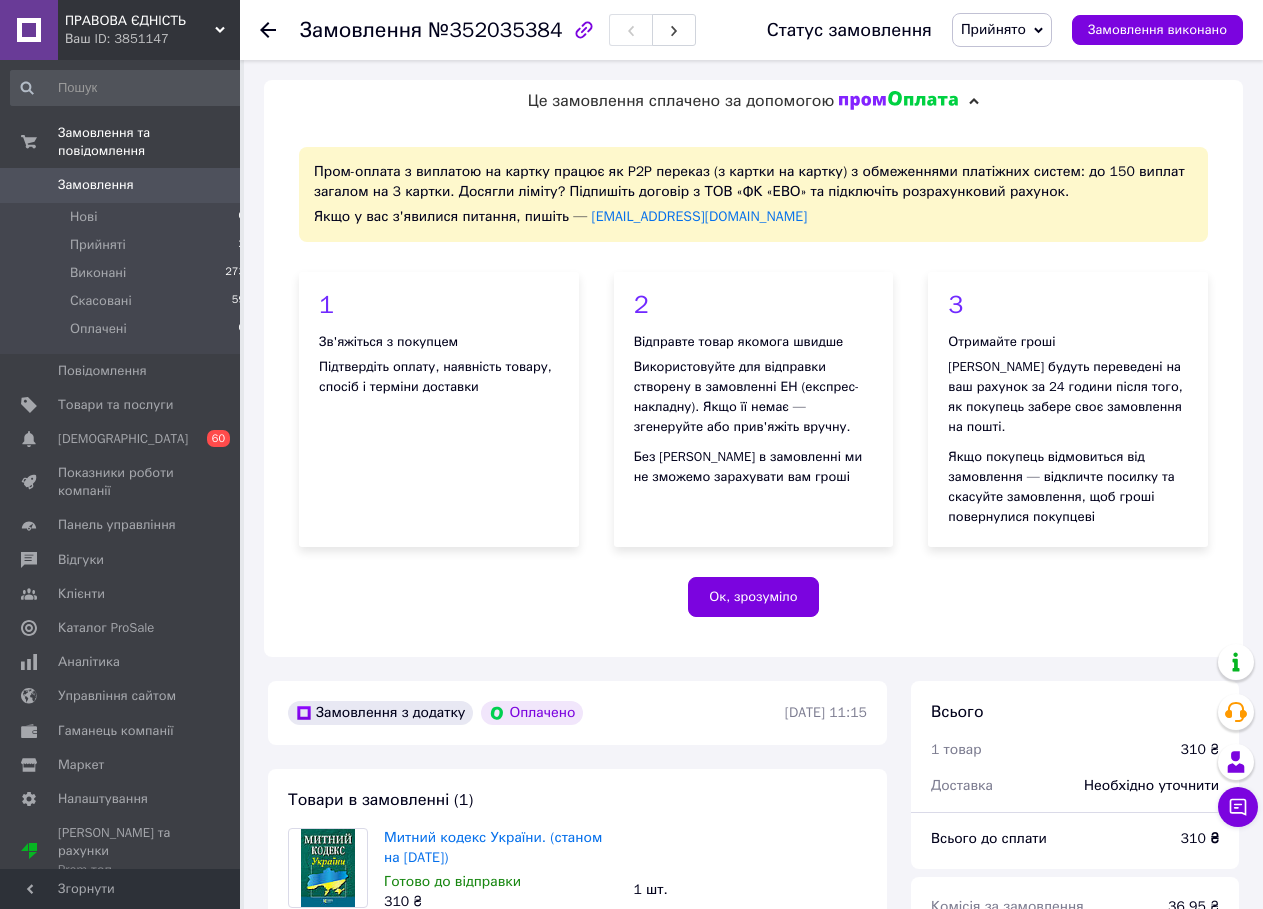 scroll, scrollTop: 0, scrollLeft: 0, axis: both 